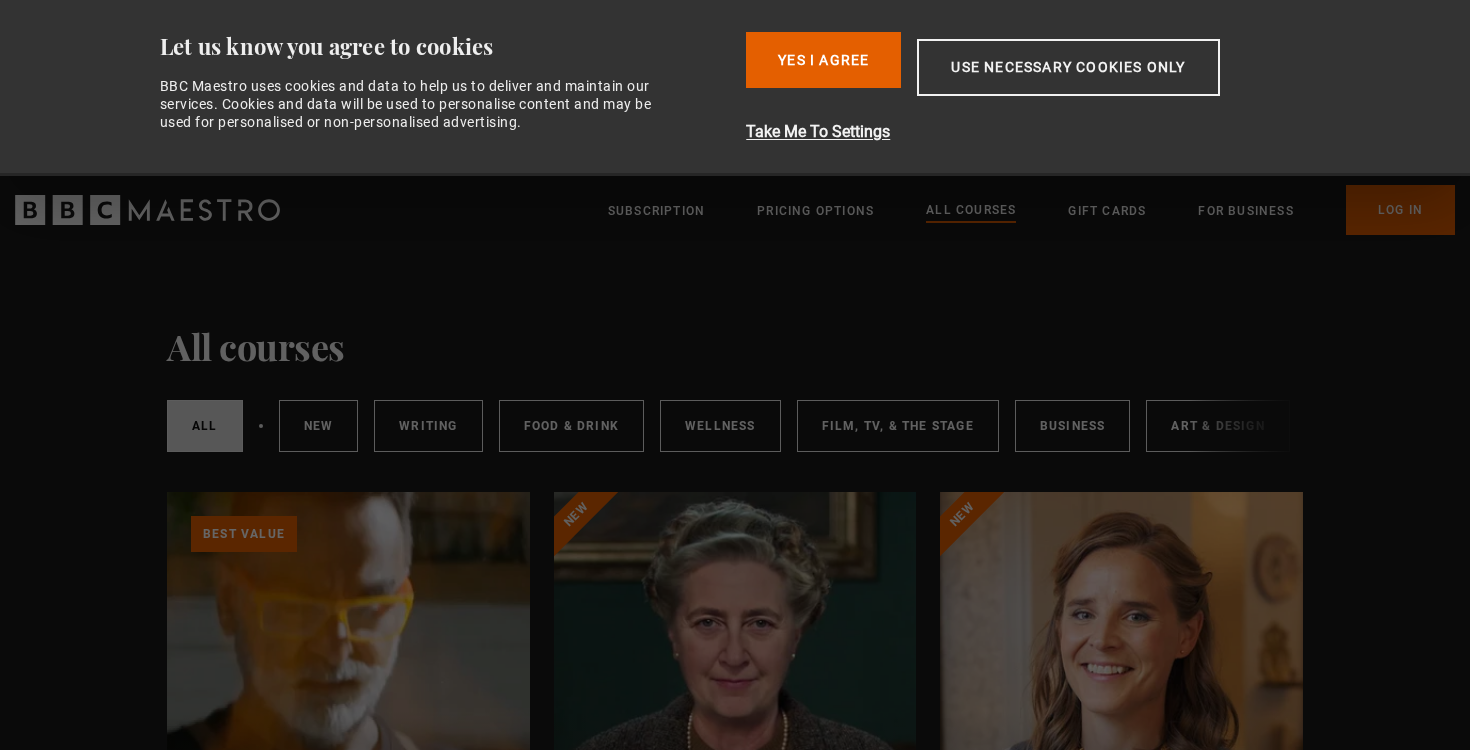scroll, scrollTop: 0, scrollLeft: 0, axis: both 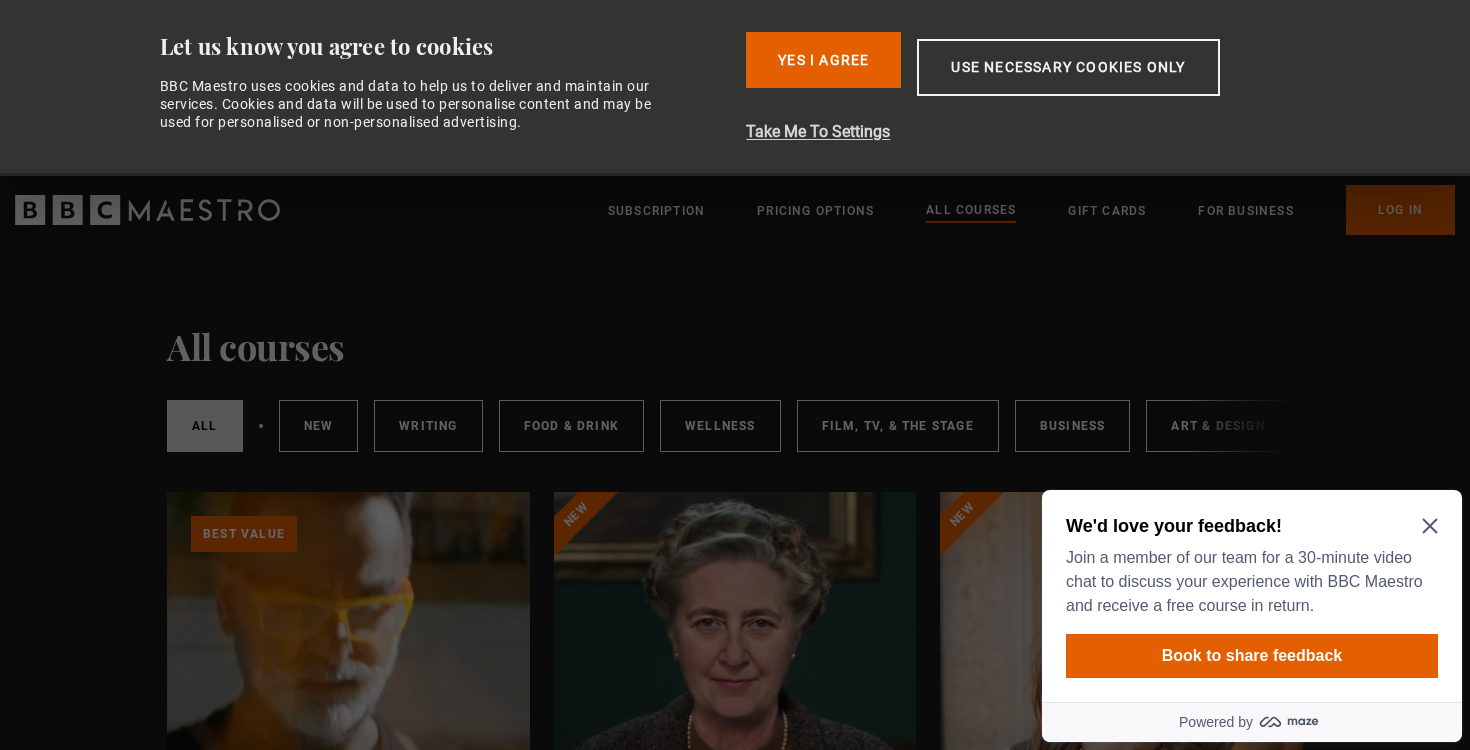 click on "Take Me To Settings" at bounding box center (1035, 132) 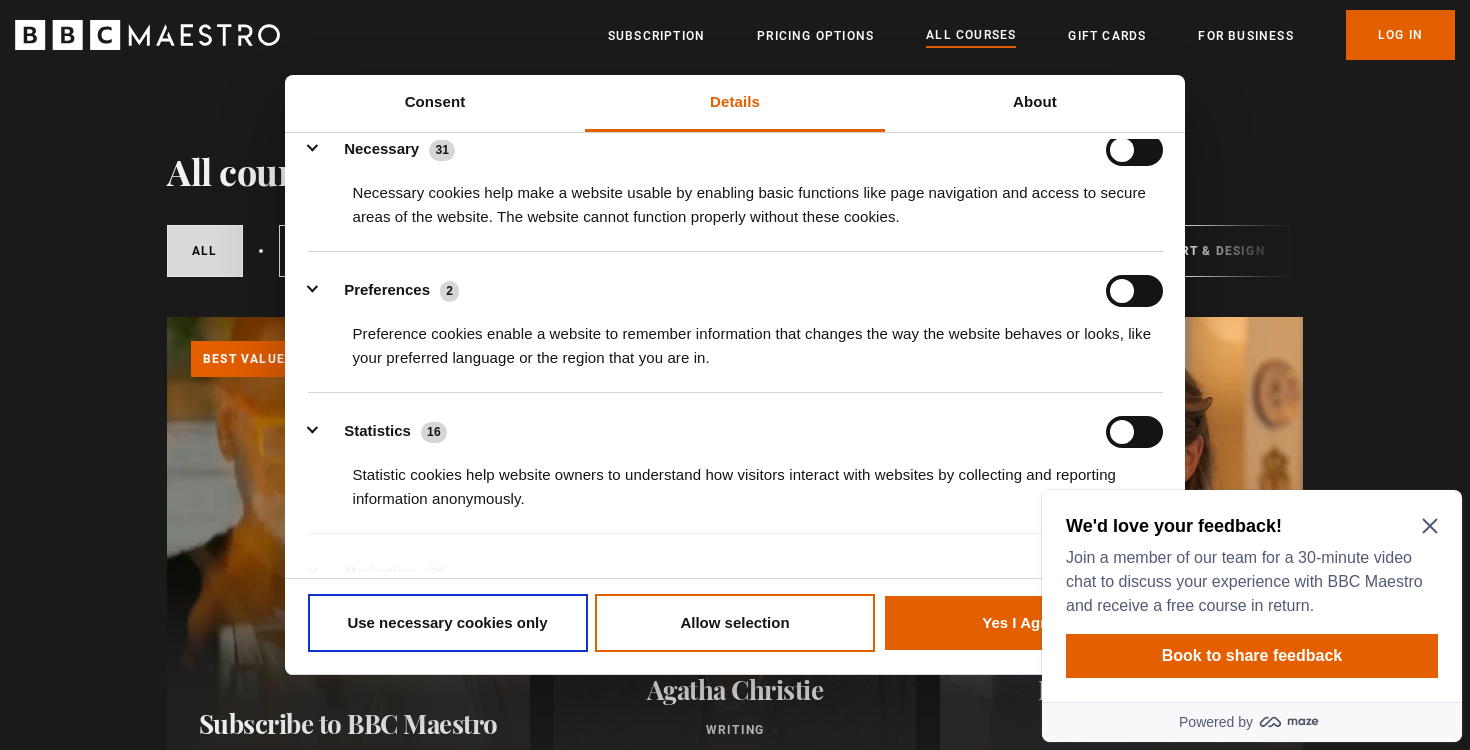 scroll, scrollTop: 0, scrollLeft: 0, axis: both 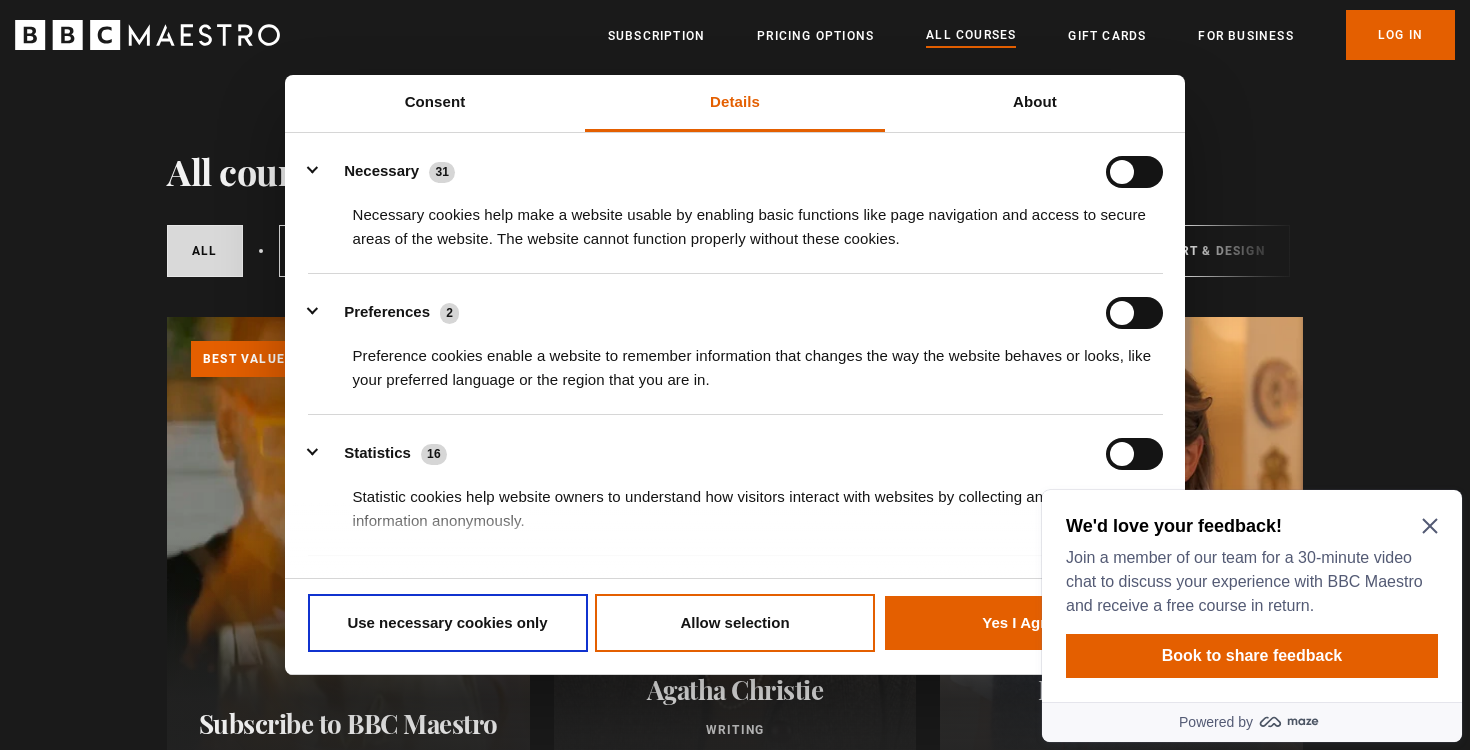 click 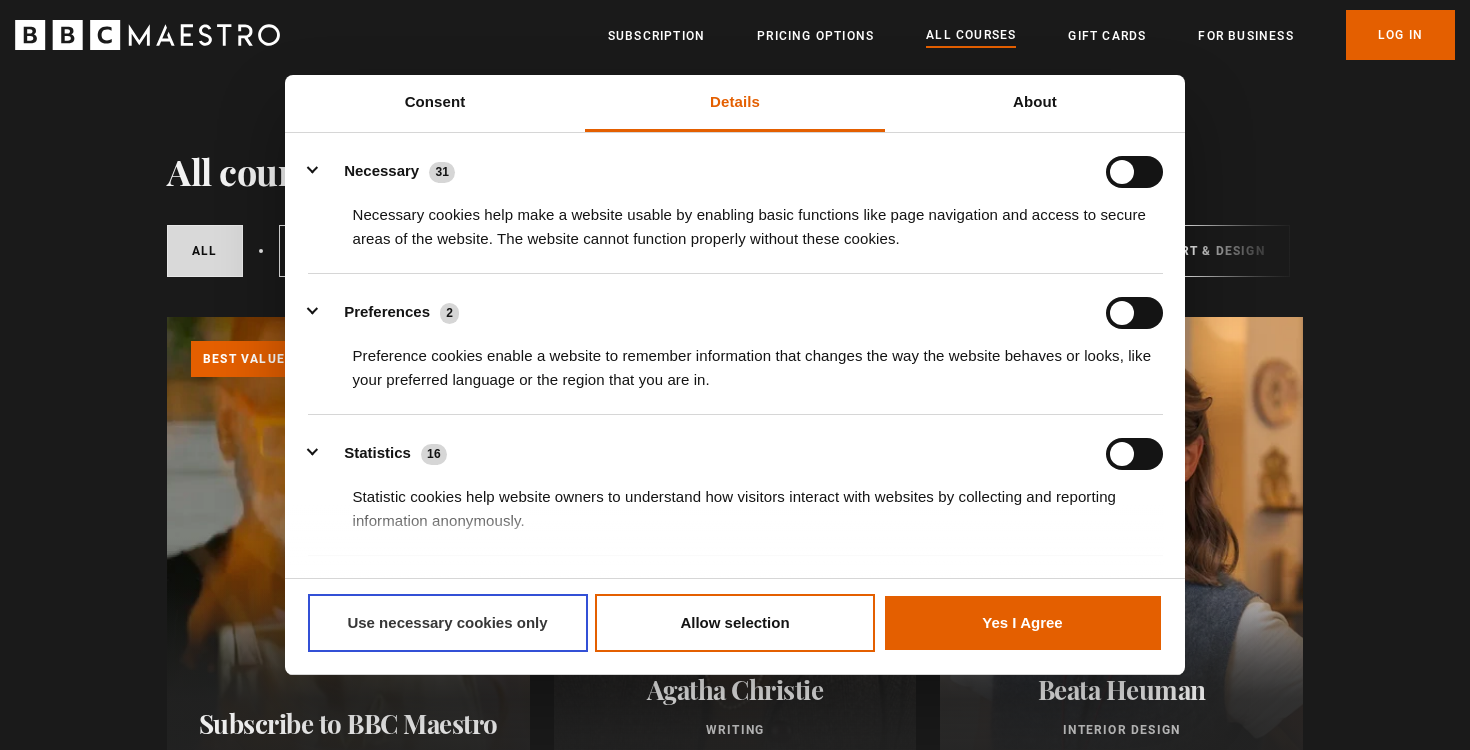 click on "Use necessary cookies only" at bounding box center [448, 623] 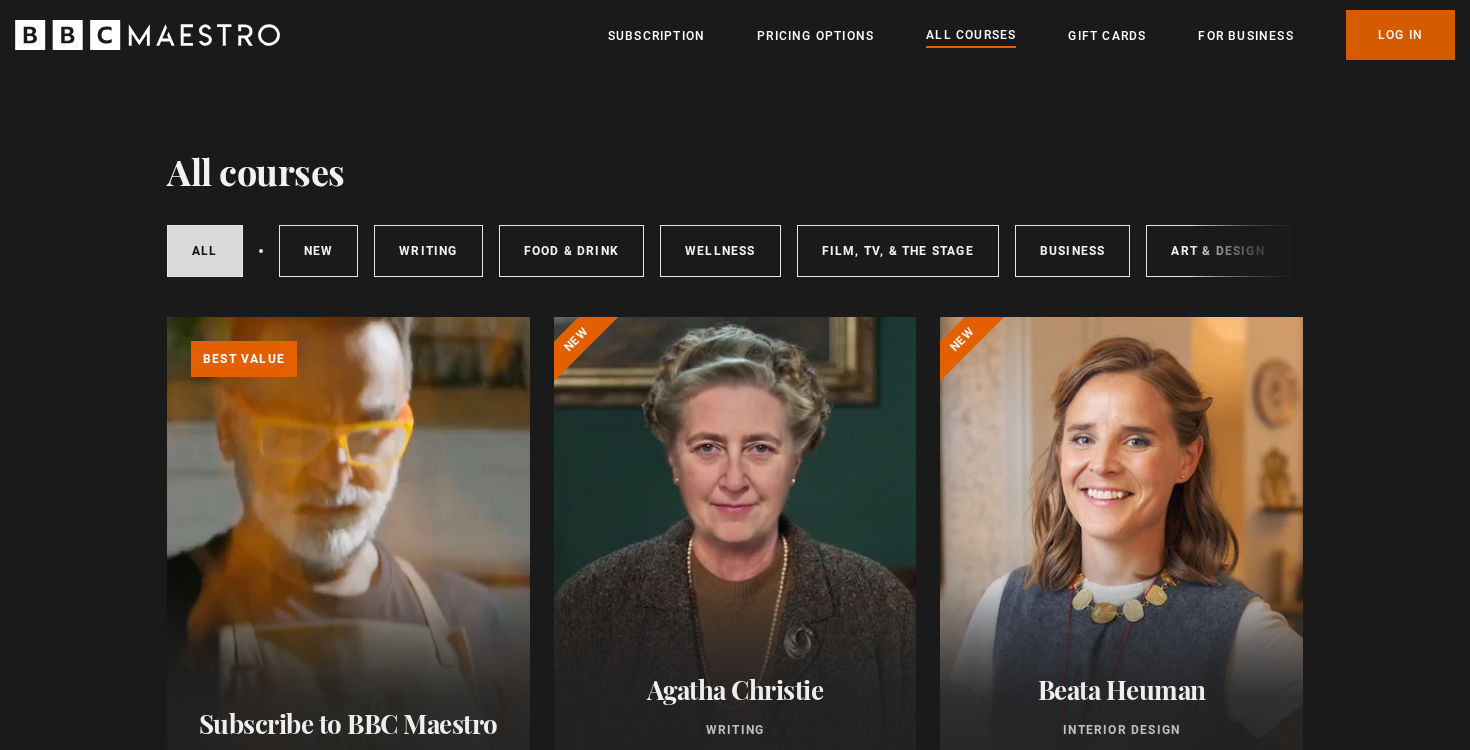 click on "Log In" at bounding box center [1400, 35] 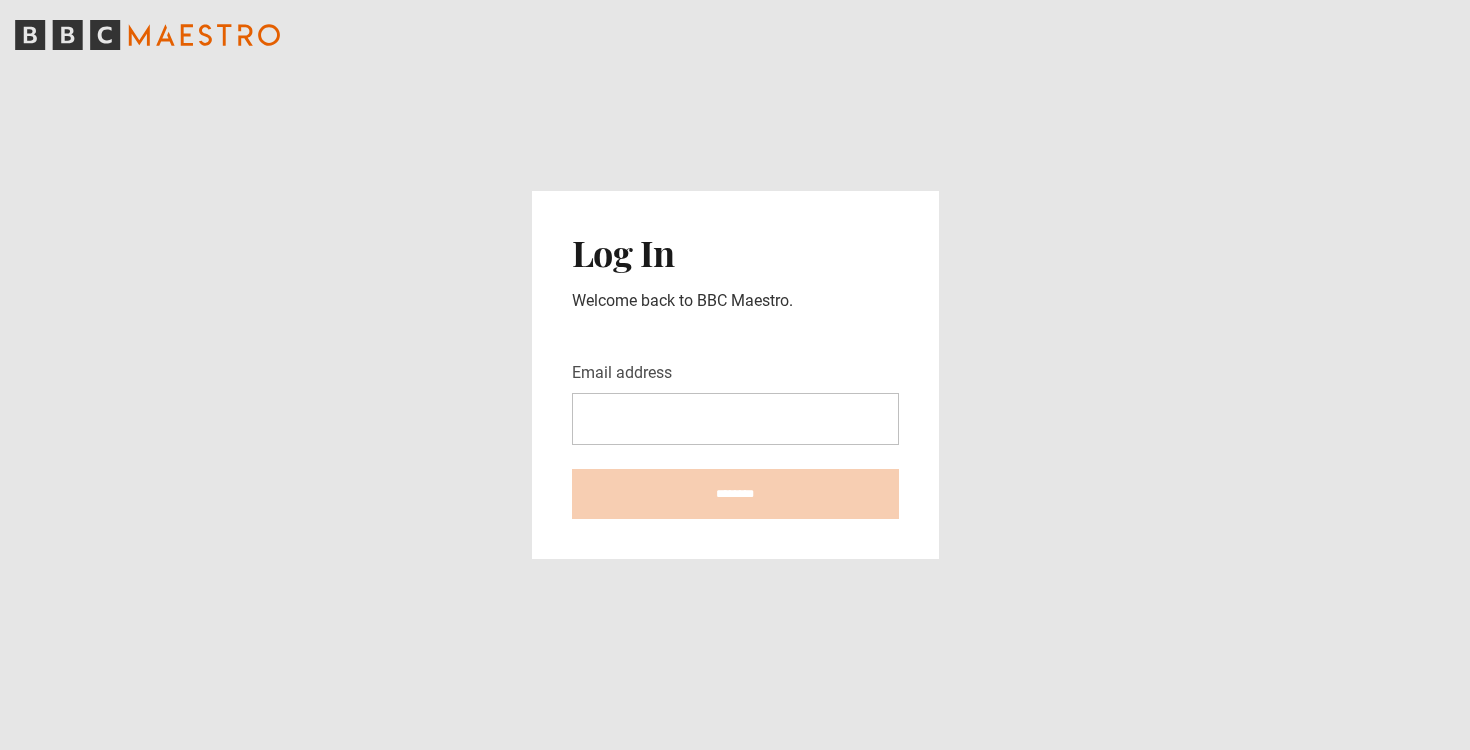 scroll, scrollTop: 0, scrollLeft: 0, axis: both 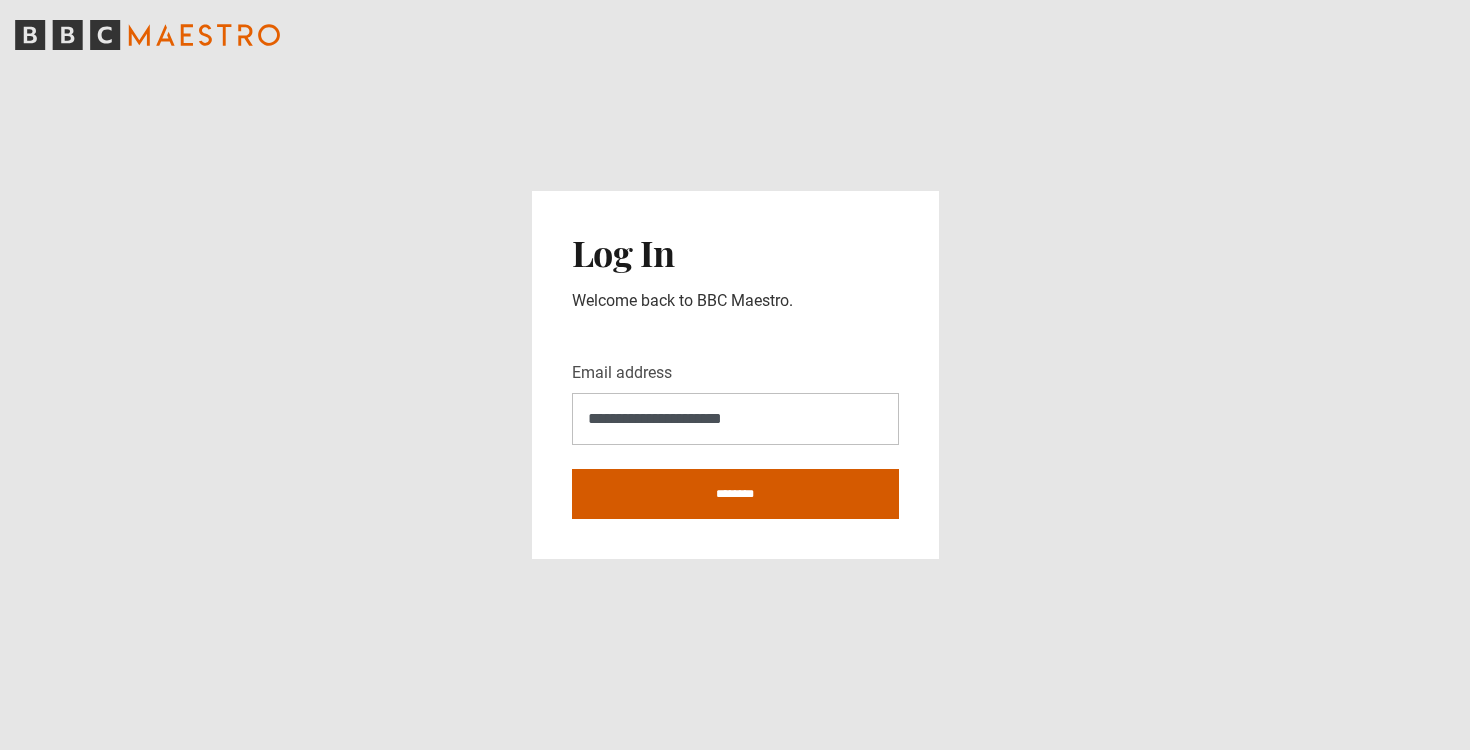 click on "********" at bounding box center (735, 494) 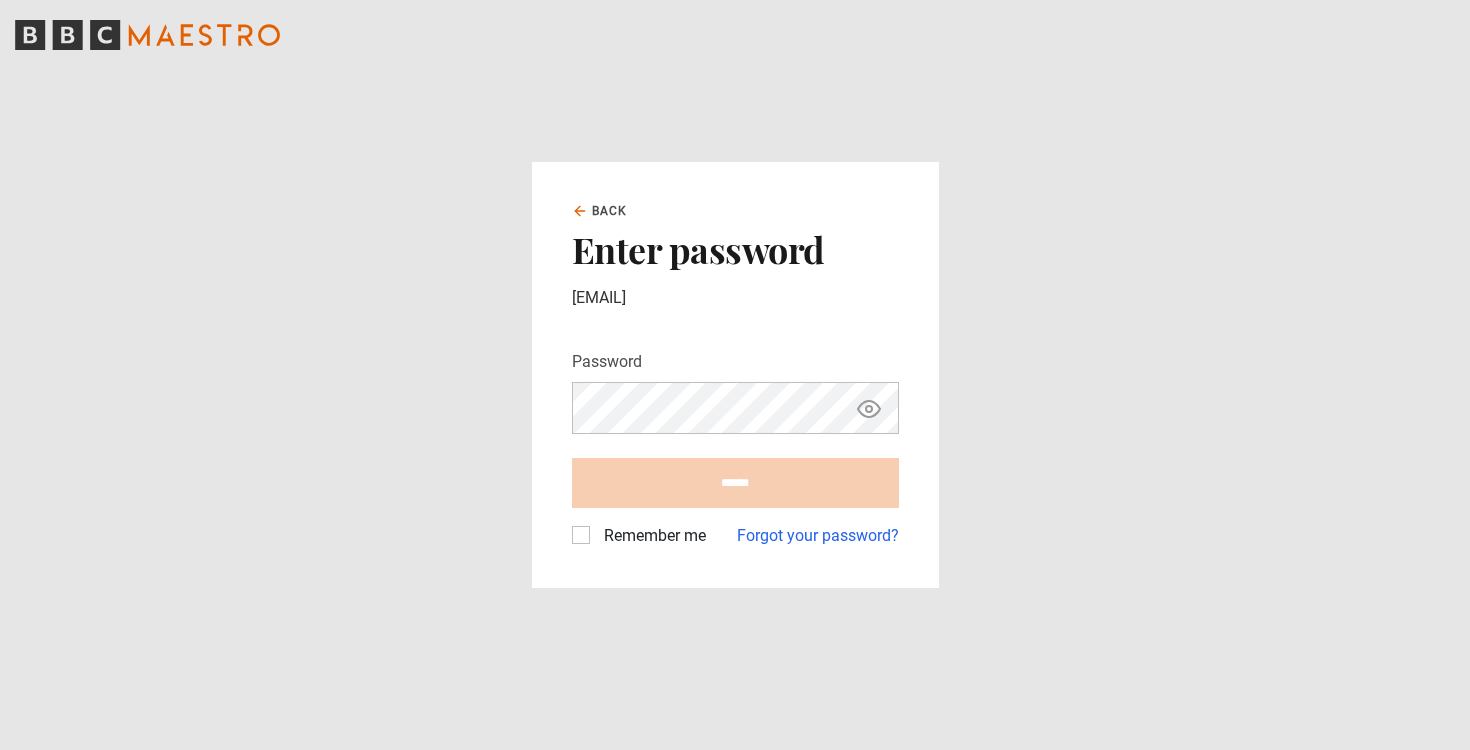scroll, scrollTop: 0, scrollLeft: 0, axis: both 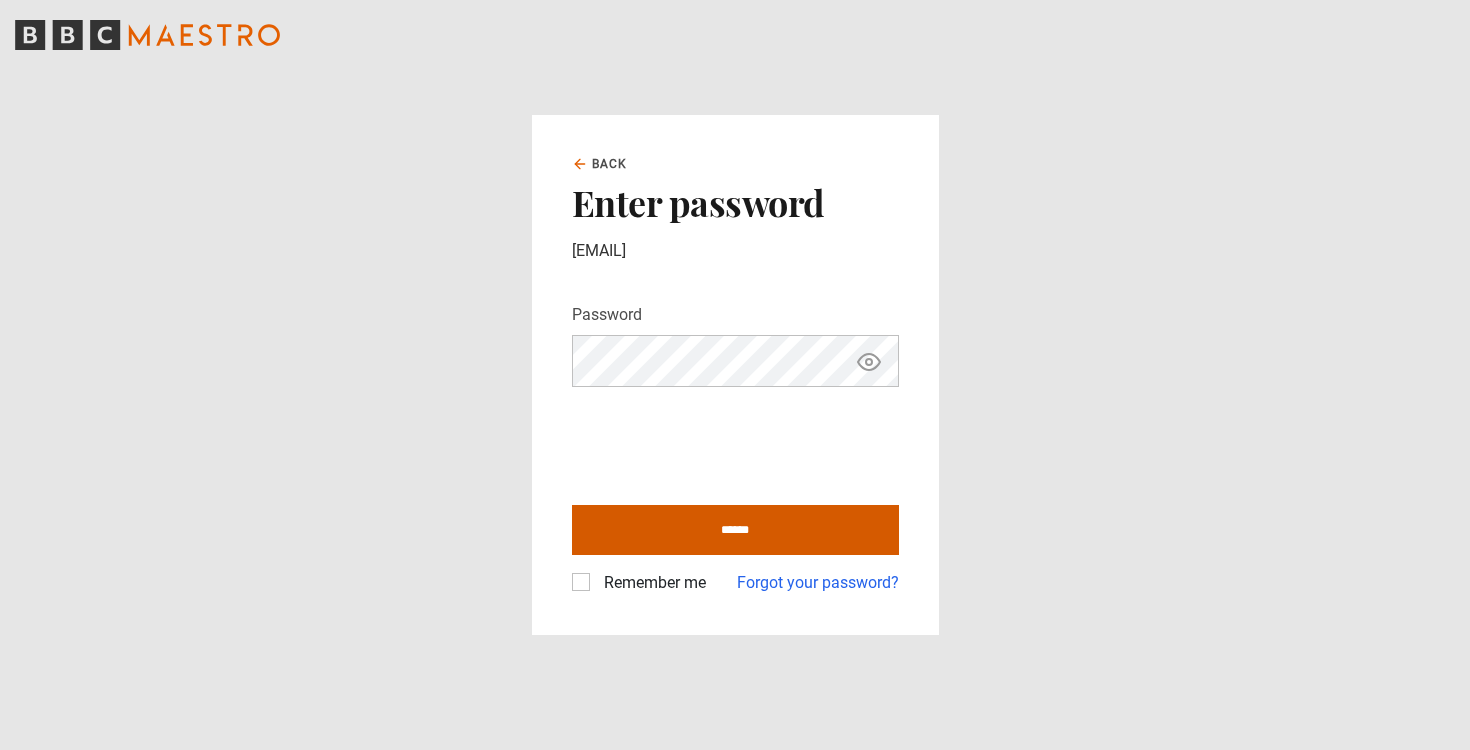 click on "******" at bounding box center [735, 530] 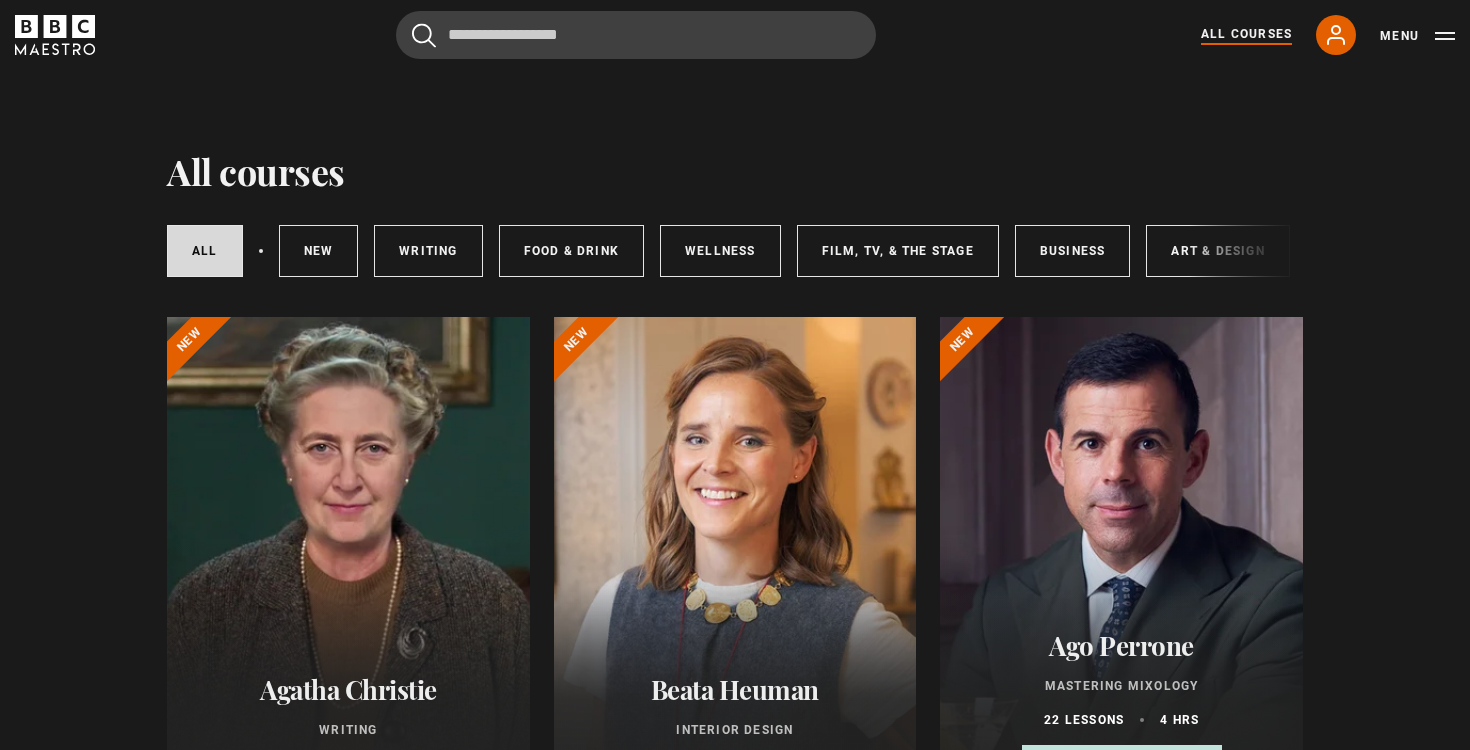 scroll, scrollTop: 0, scrollLeft: 0, axis: both 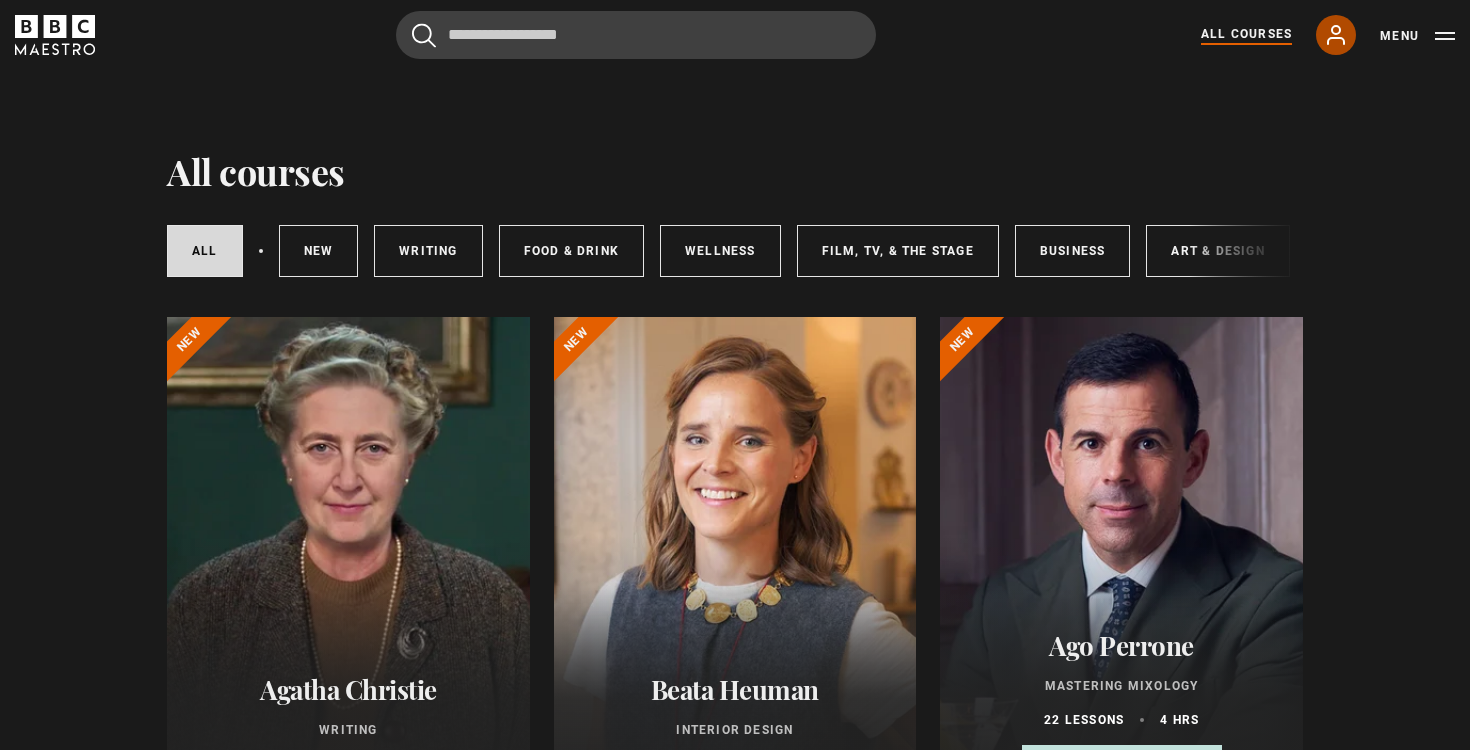 click 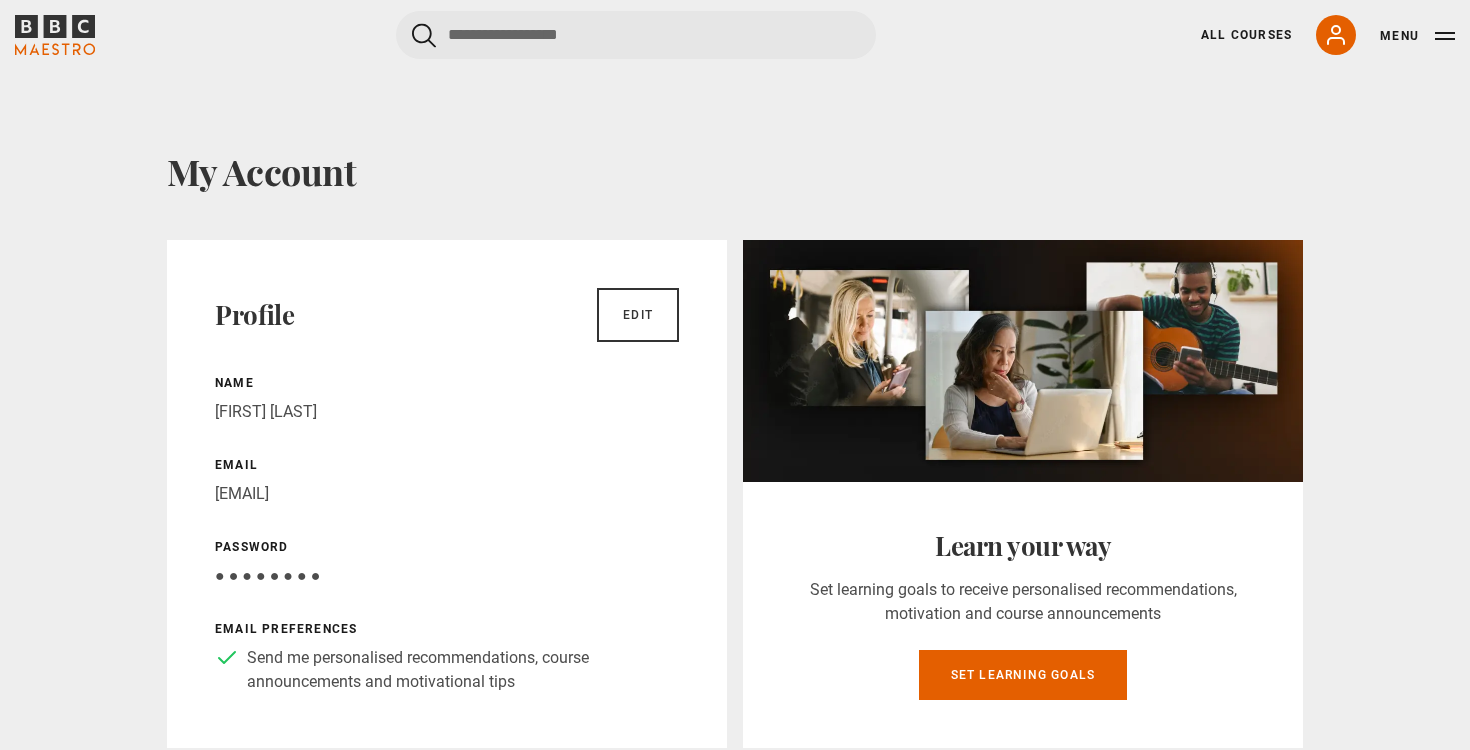 scroll, scrollTop: 0, scrollLeft: 0, axis: both 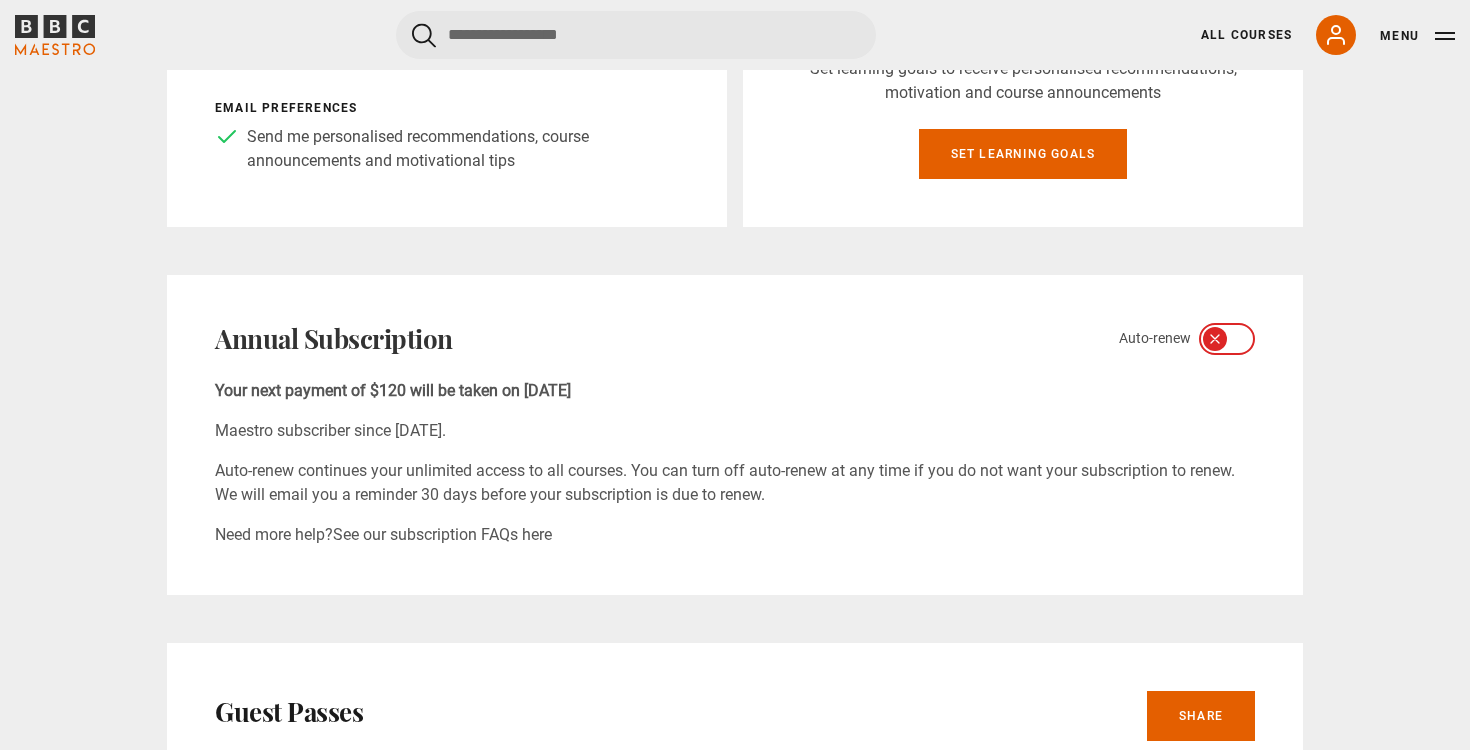 click 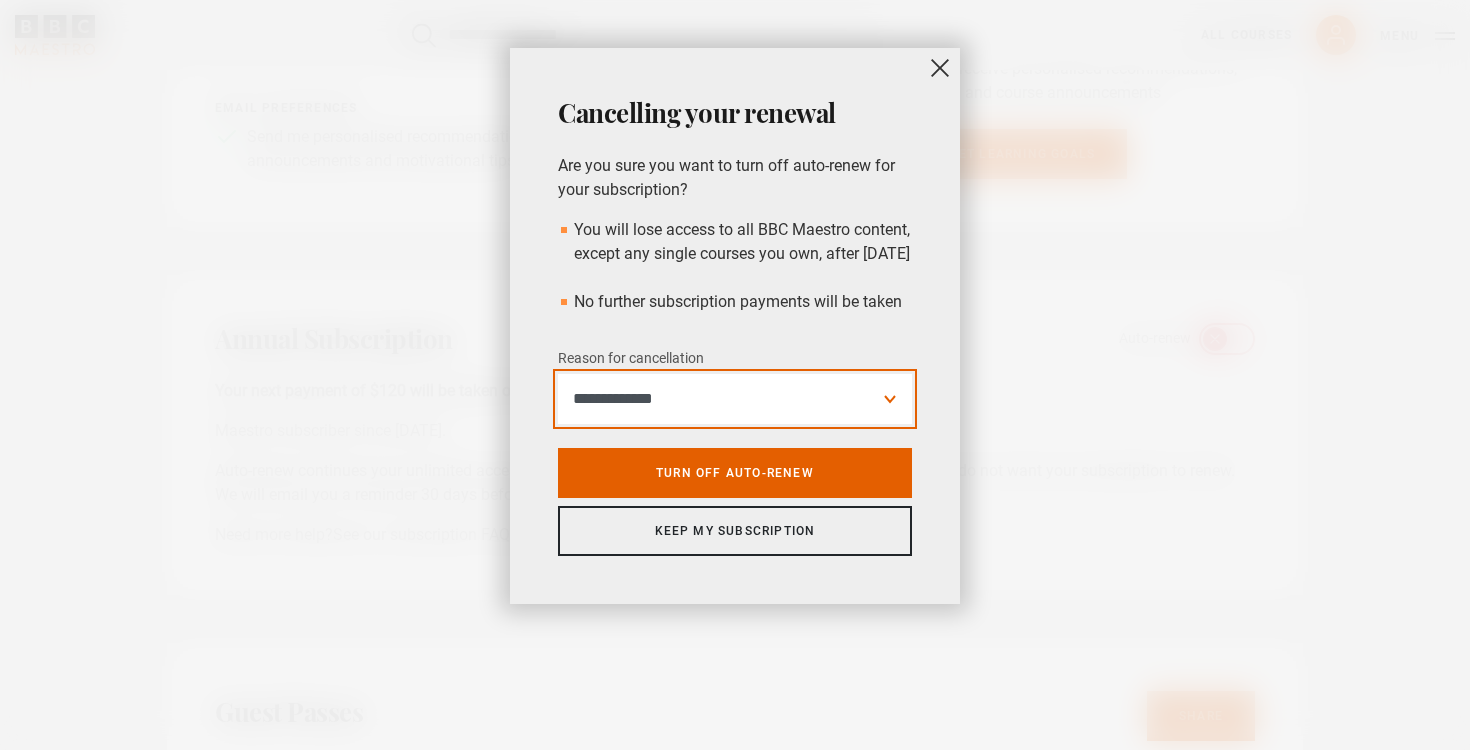 click on "**********" at bounding box center (735, 399) 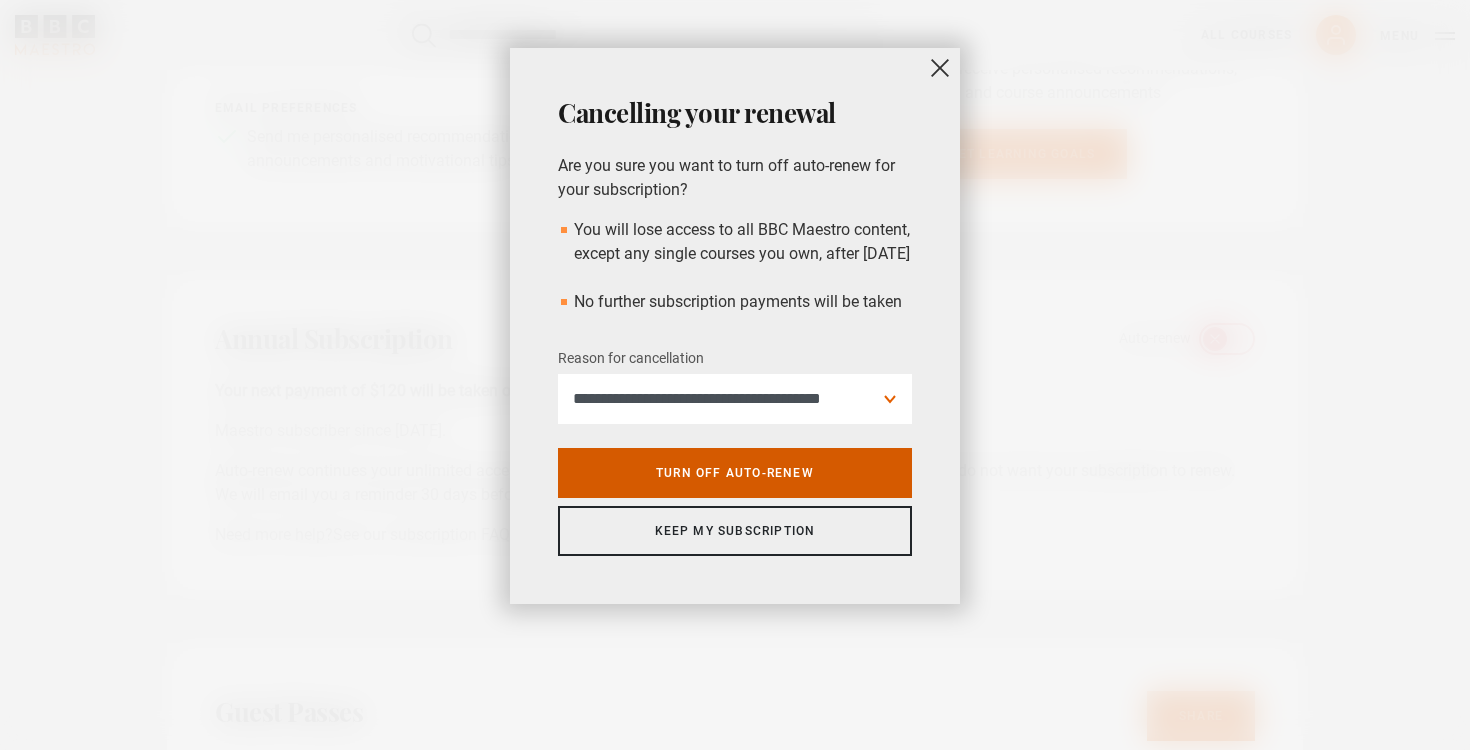 click on "Turn off auto-renew" at bounding box center (735, 473) 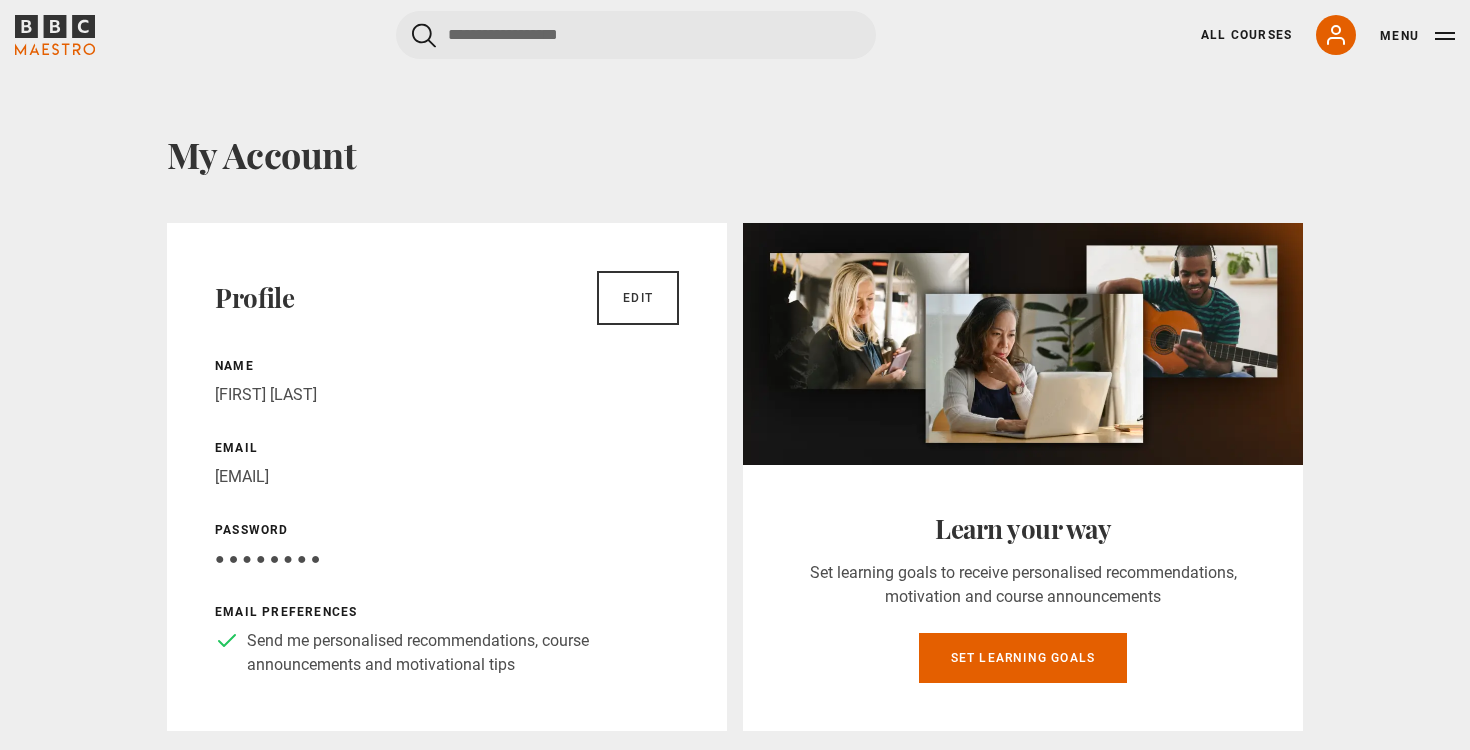 scroll, scrollTop: 0, scrollLeft: 0, axis: both 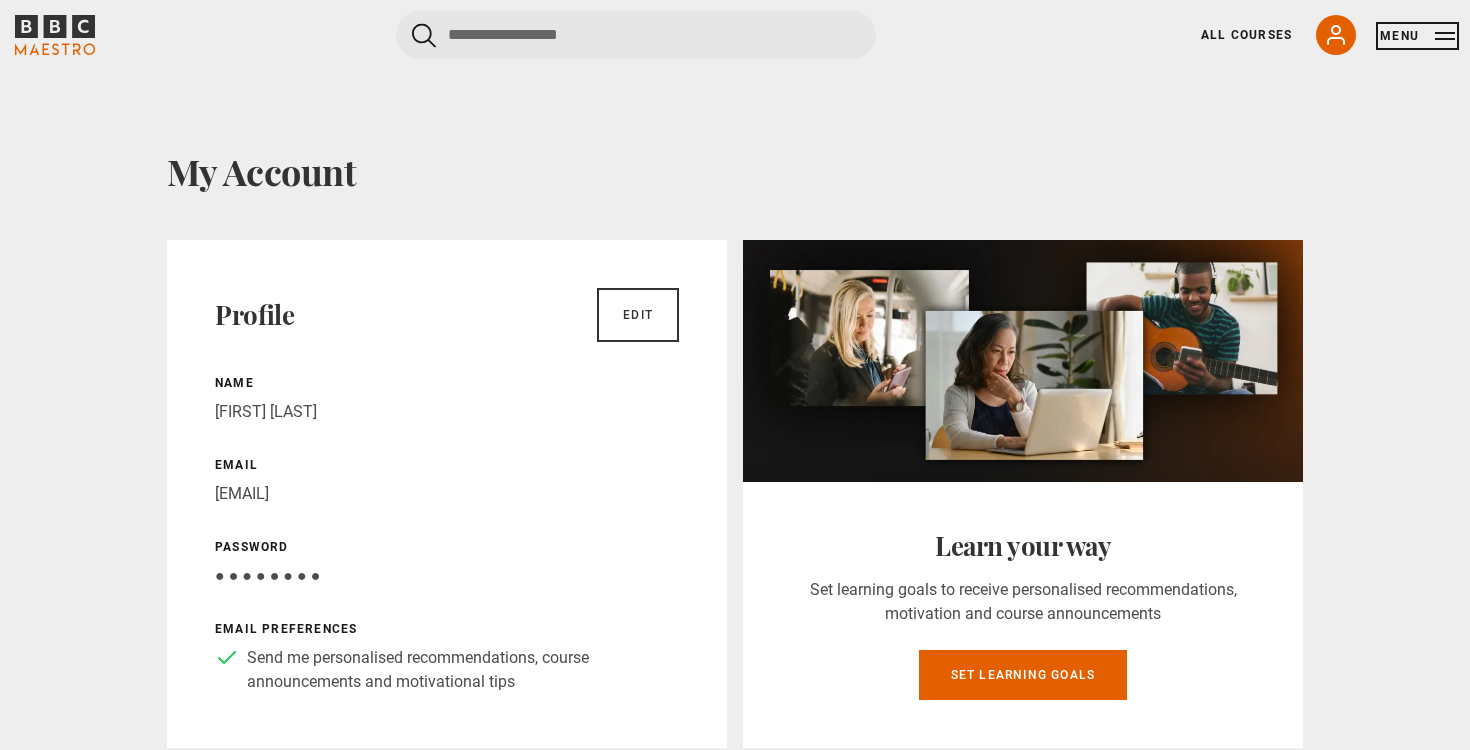 click on "Menu" at bounding box center [1417, 36] 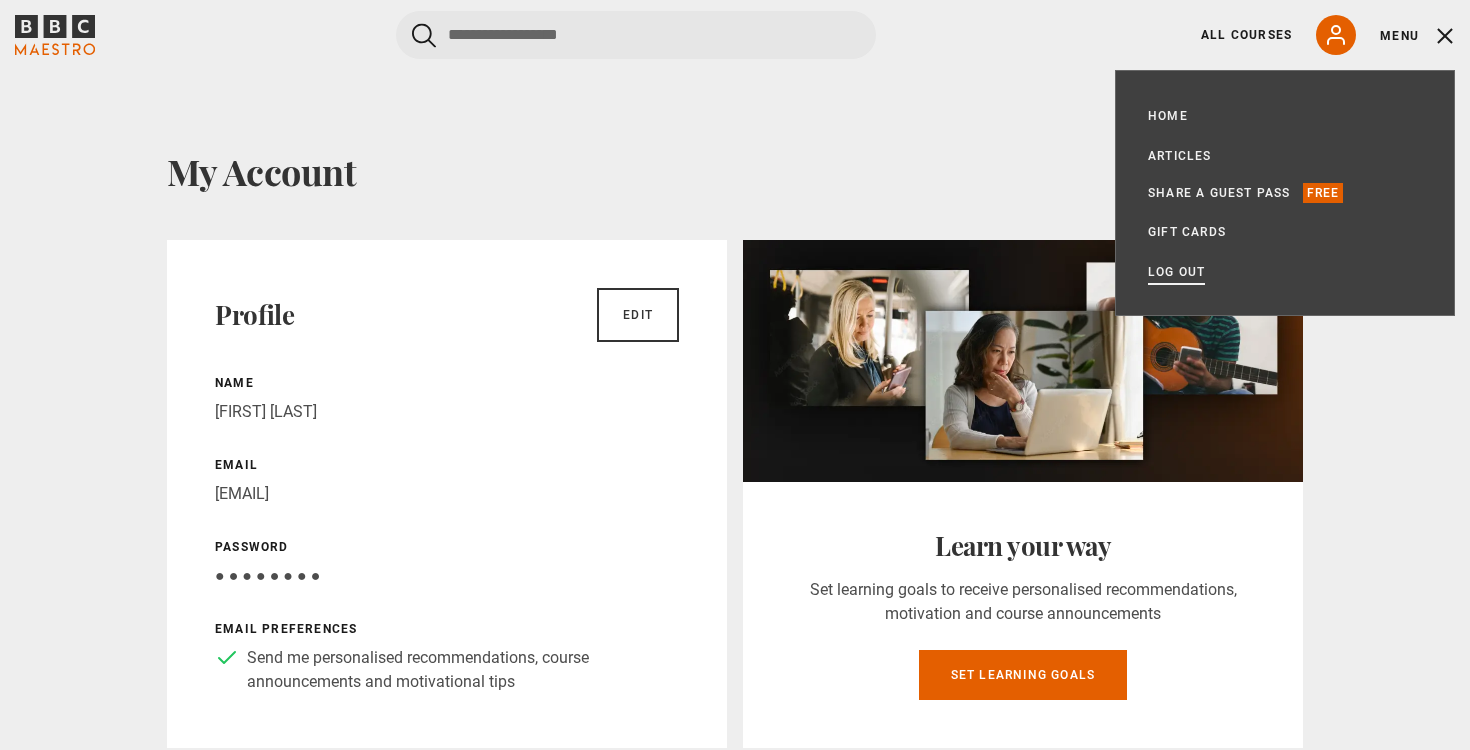 click on "Log out" at bounding box center (1176, 272) 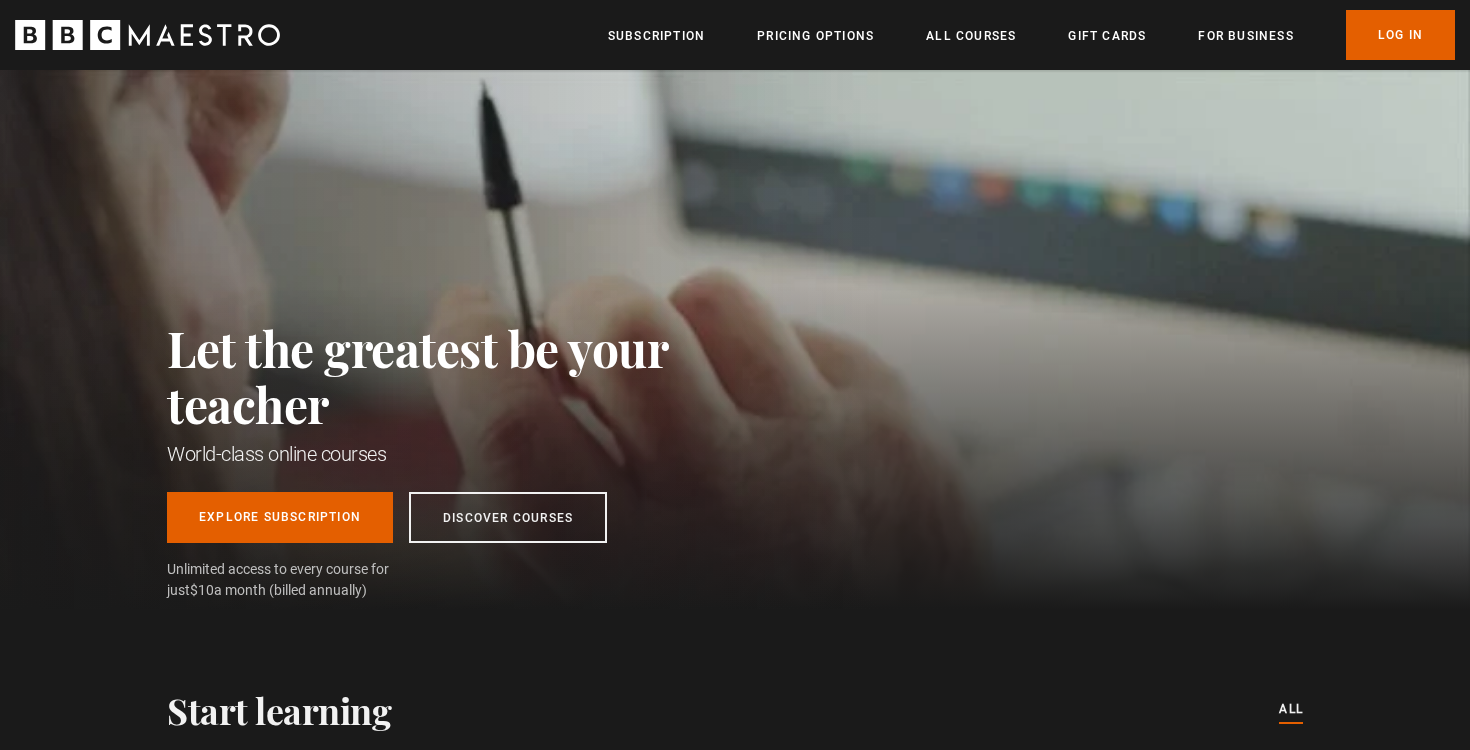 scroll, scrollTop: 0, scrollLeft: 0, axis: both 